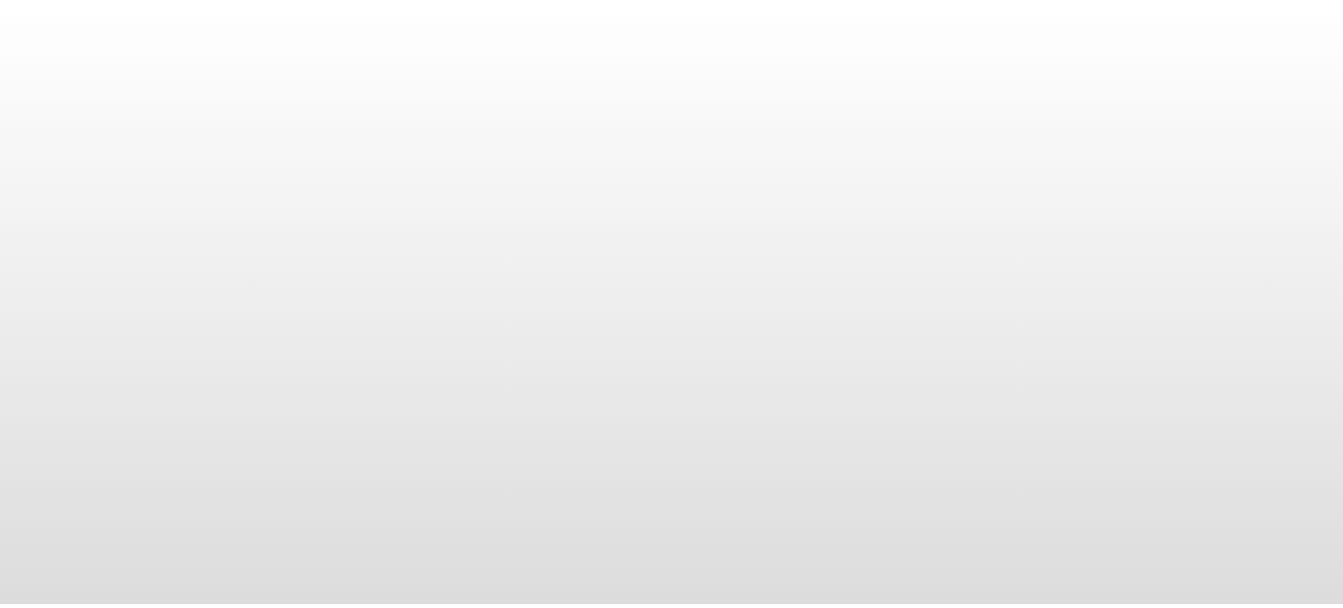 scroll, scrollTop: 0, scrollLeft: 0, axis: both 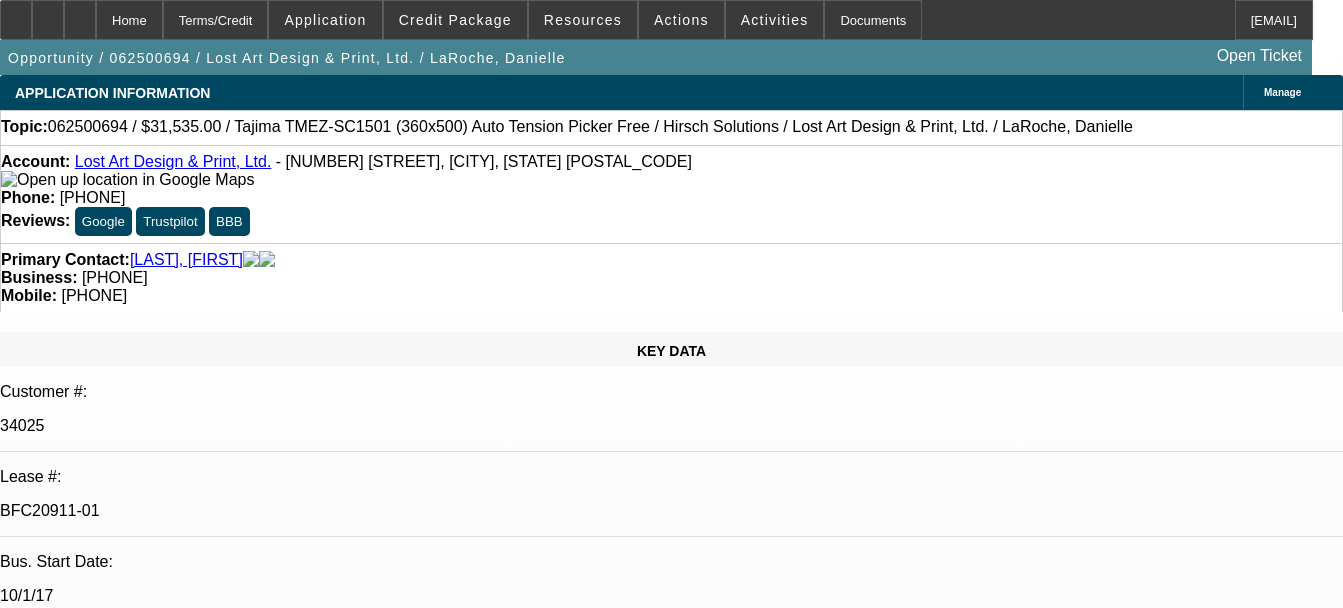 select on "0" 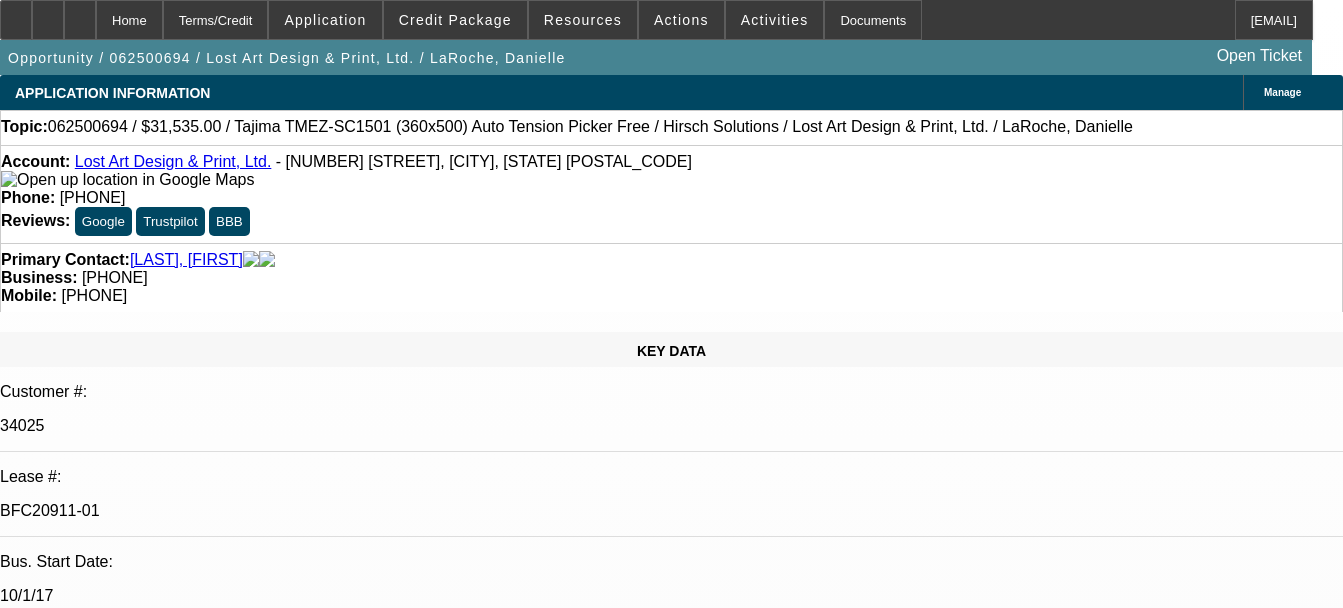 select on "1" 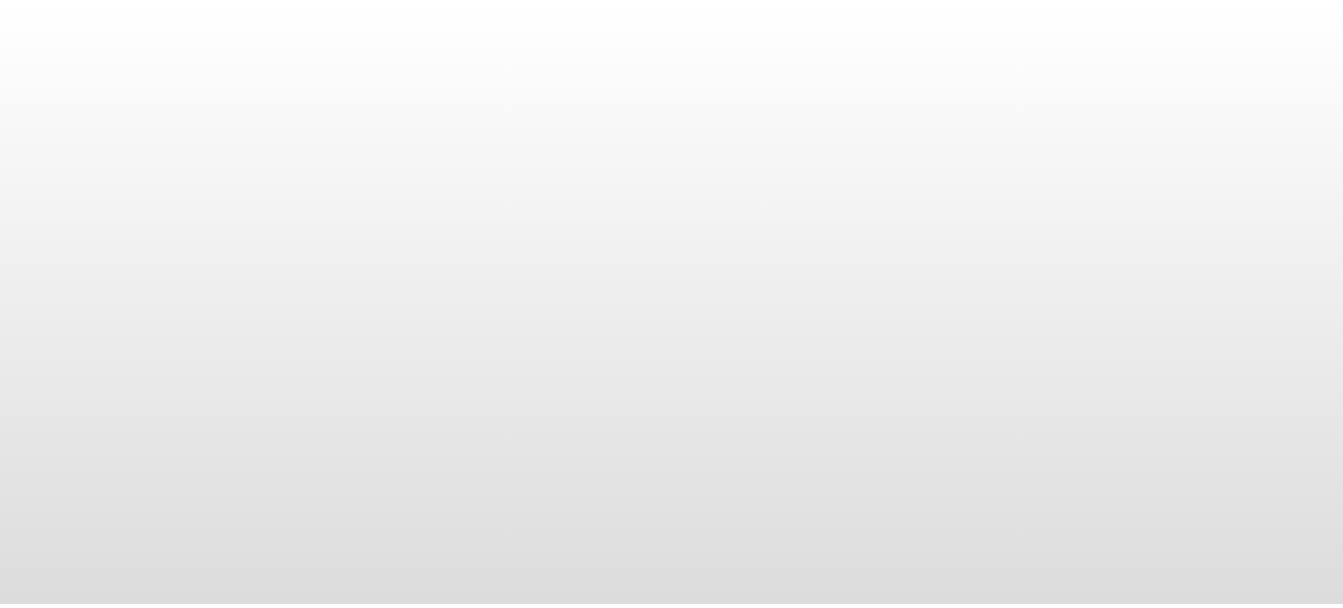 scroll, scrollTop: 0, scrollLeft: 0, axis: both 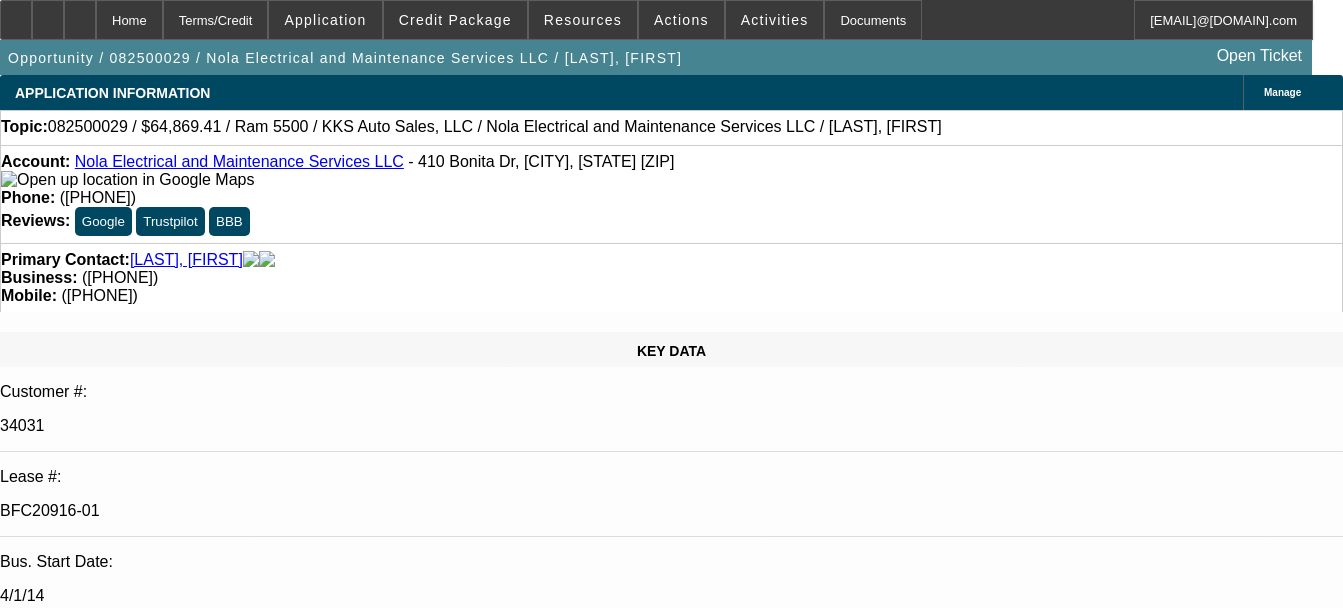 select on "0.1" 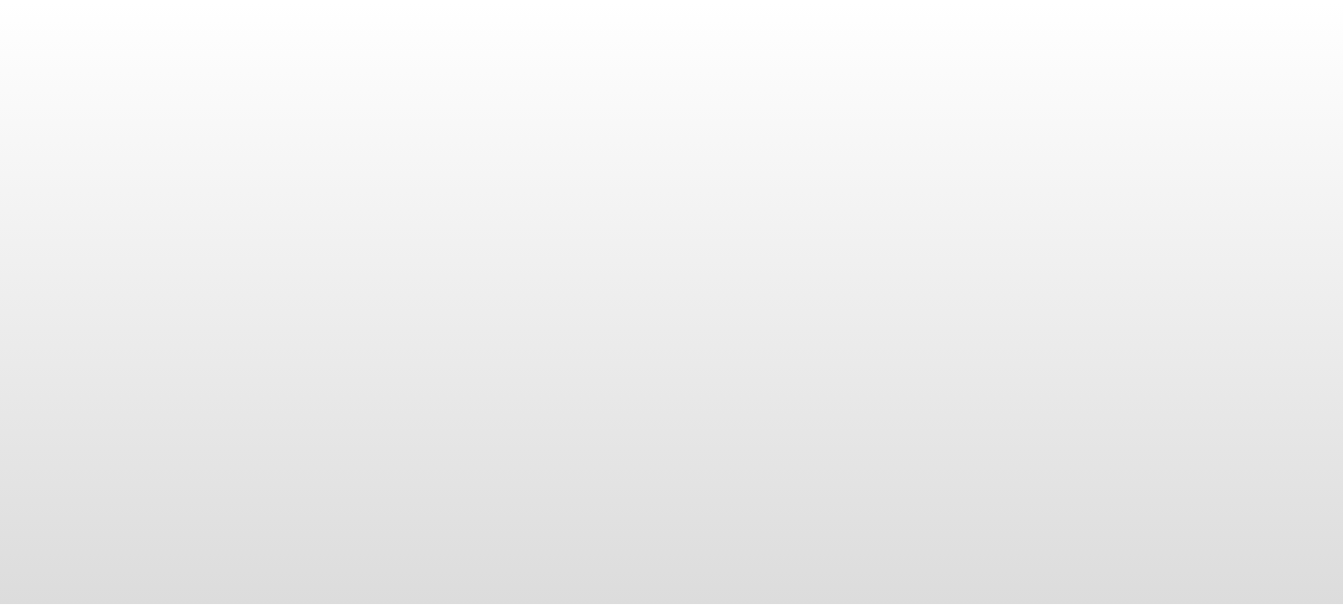 scroll, scrollTop: 0, scrollLeft: 0, axis: both 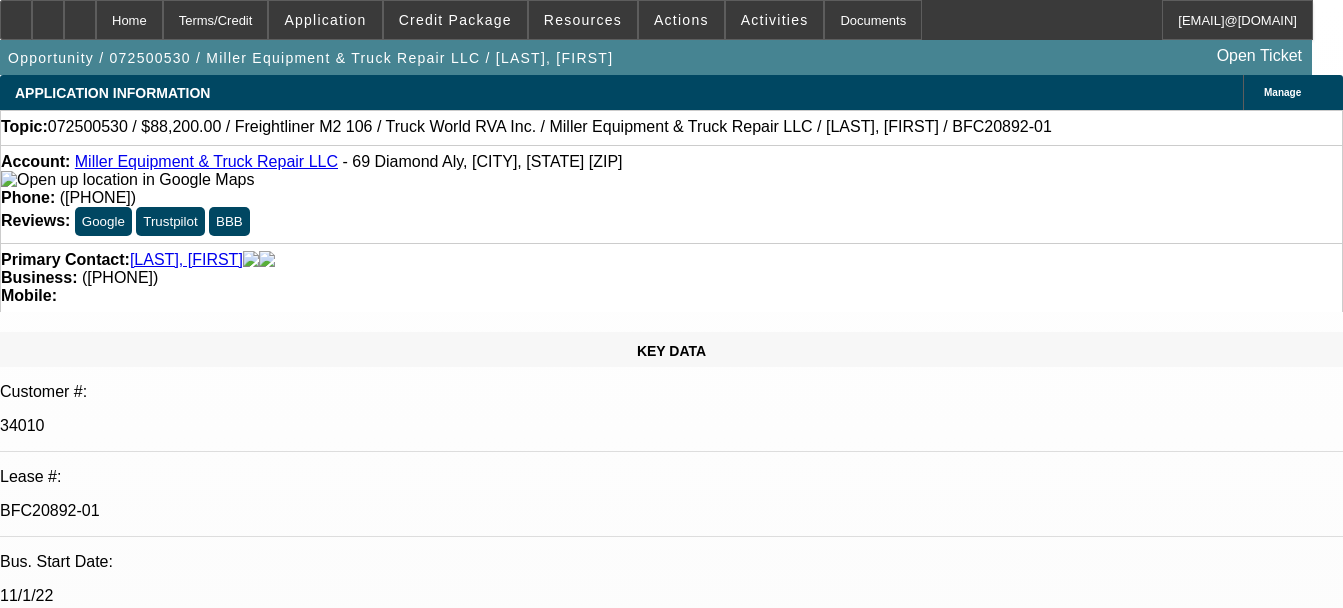 select on "0.1" 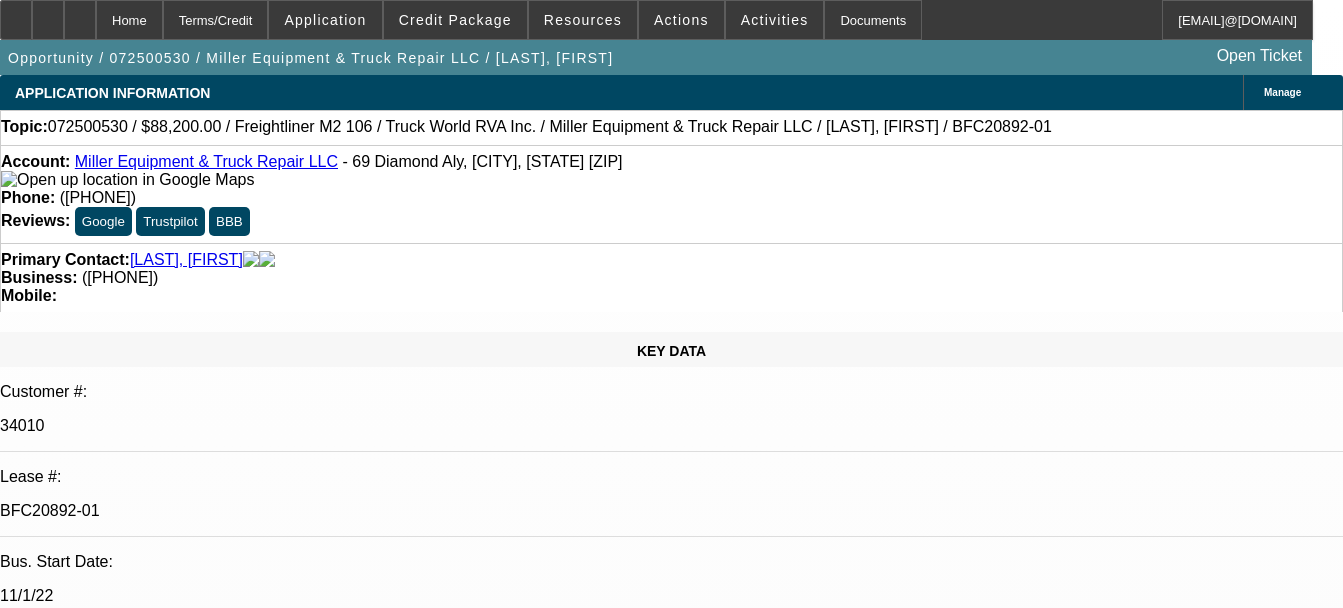 select on "1" 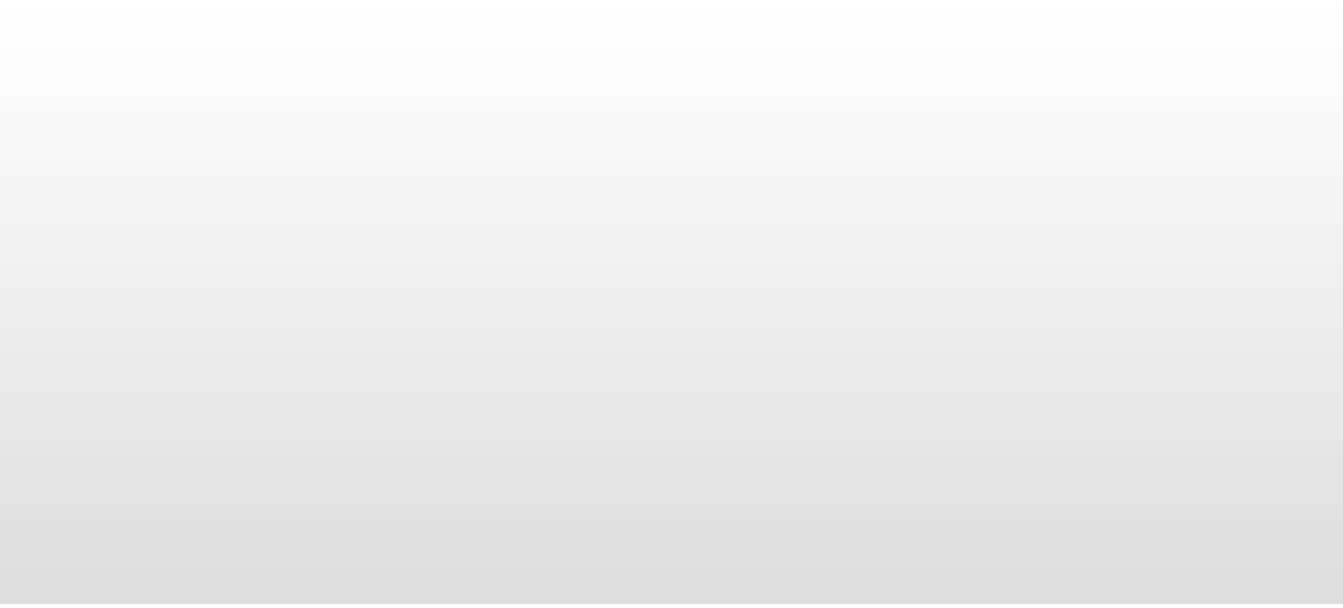 scroll, scrollTop: 0, scrollLeft: 0, axis: both 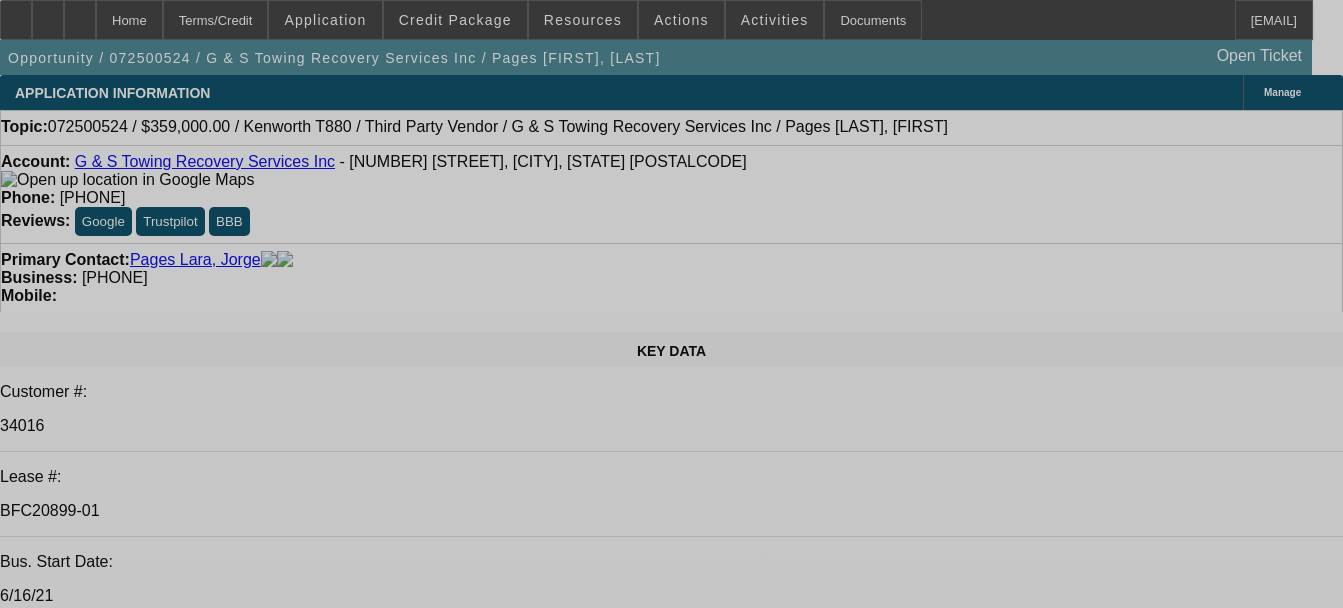 select on "0" 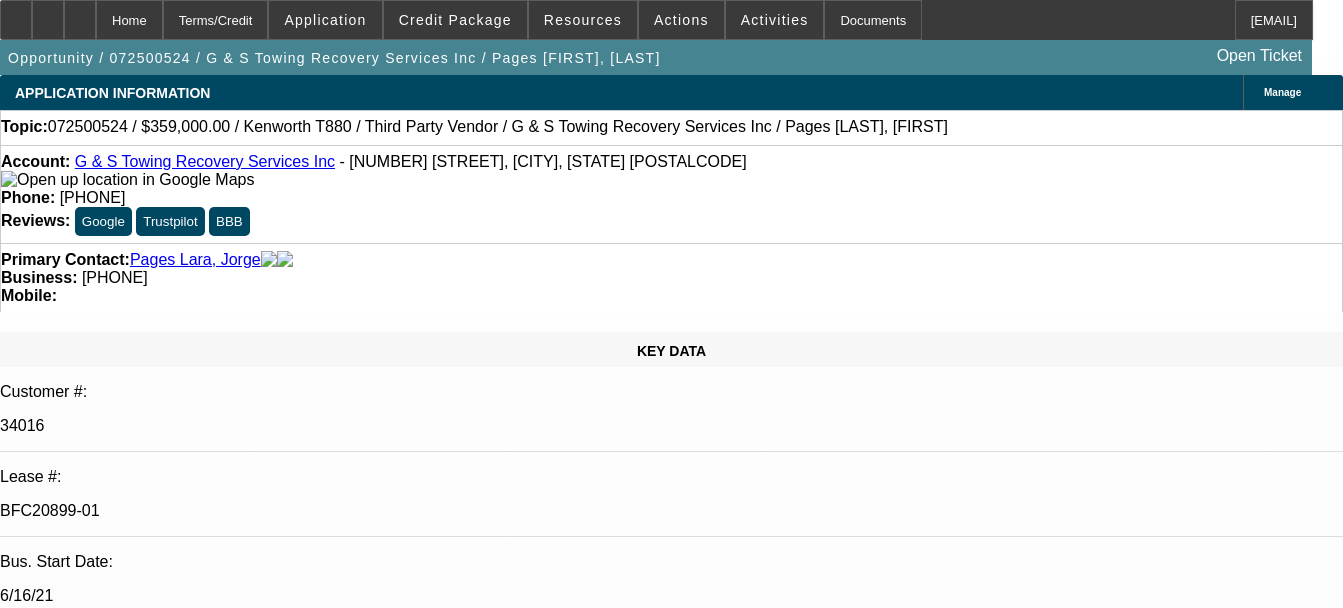 select on "0" 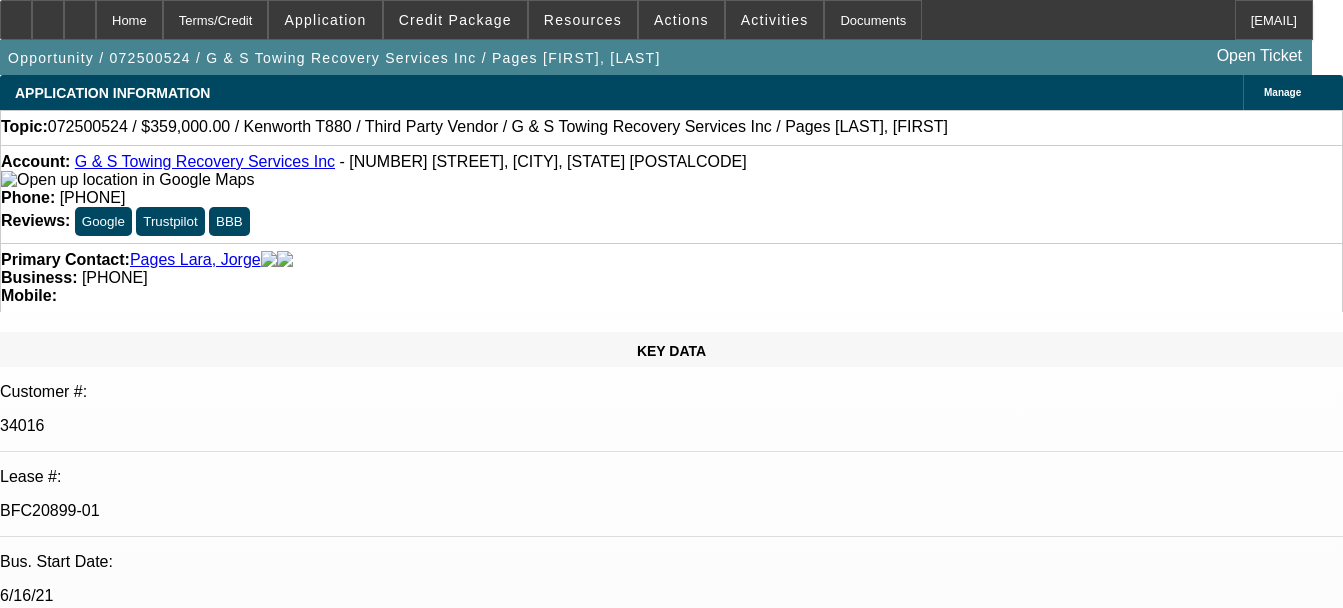 select on "1" 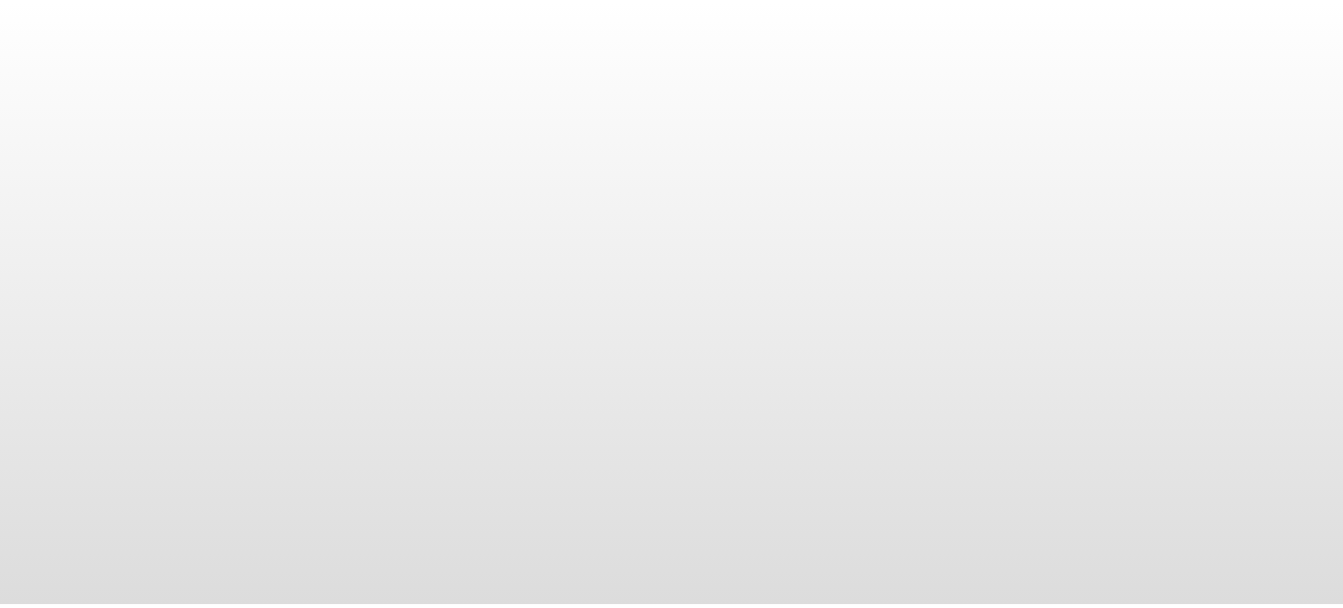 scroll, scrollTop: 0, scrollLeft: 0, axis: both 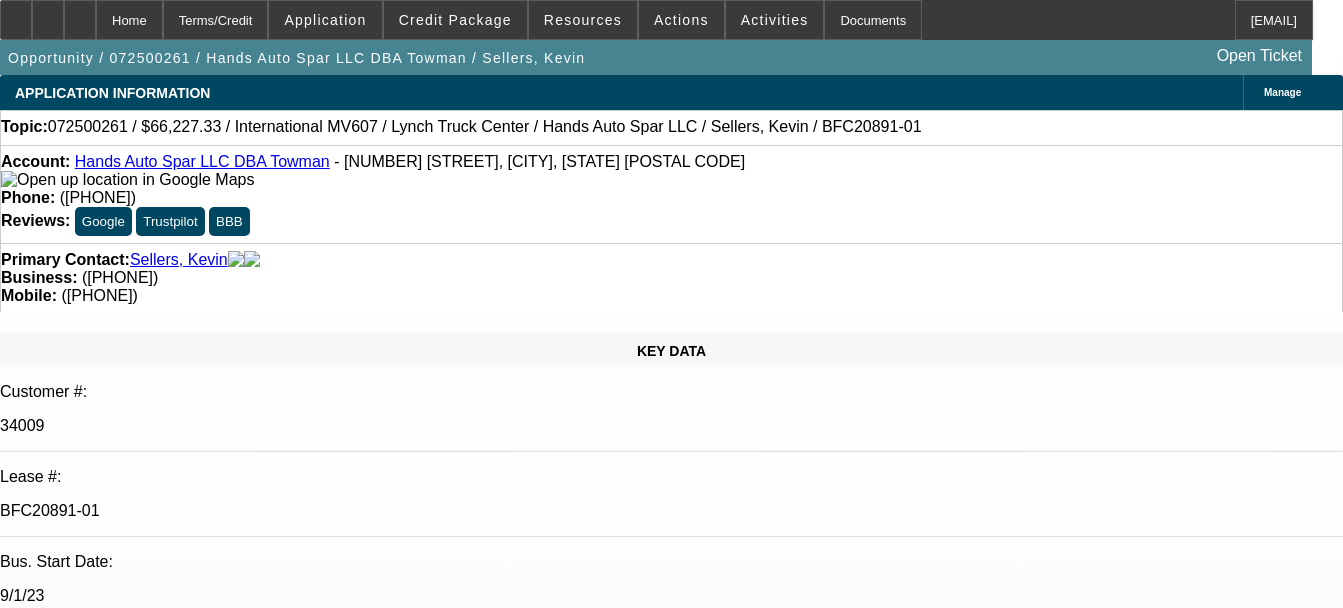 select on "0.15" 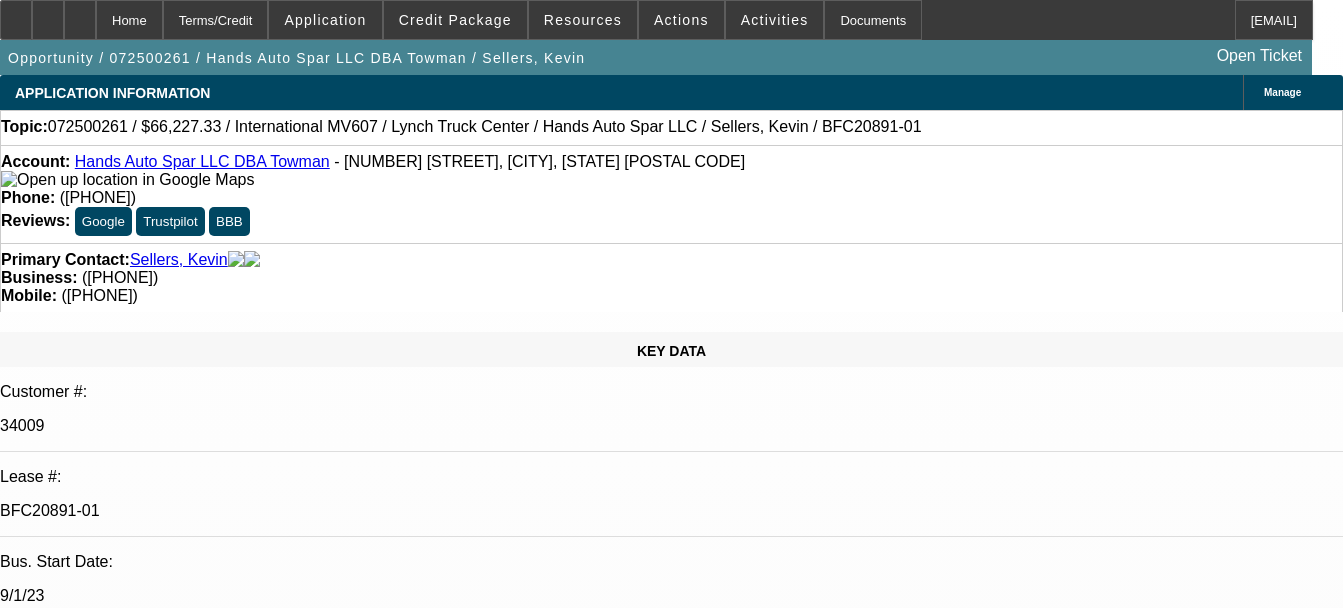 select on "1" 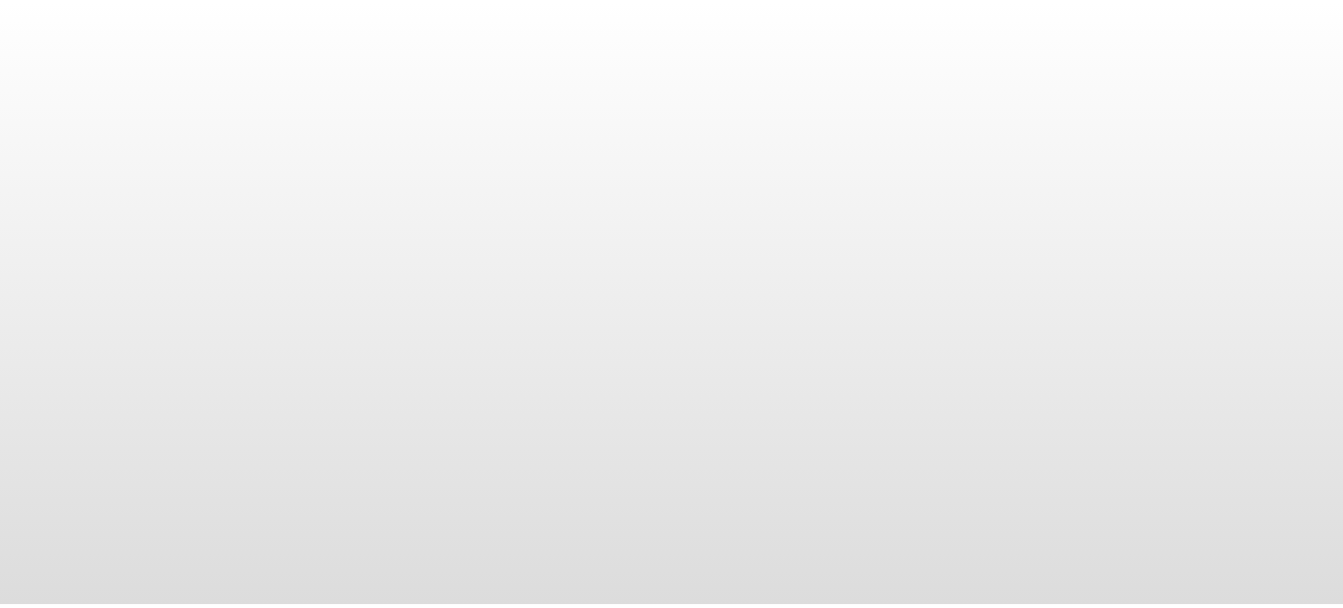 scroll, scrollTop: 0, scrollLeft: 0, axis: both 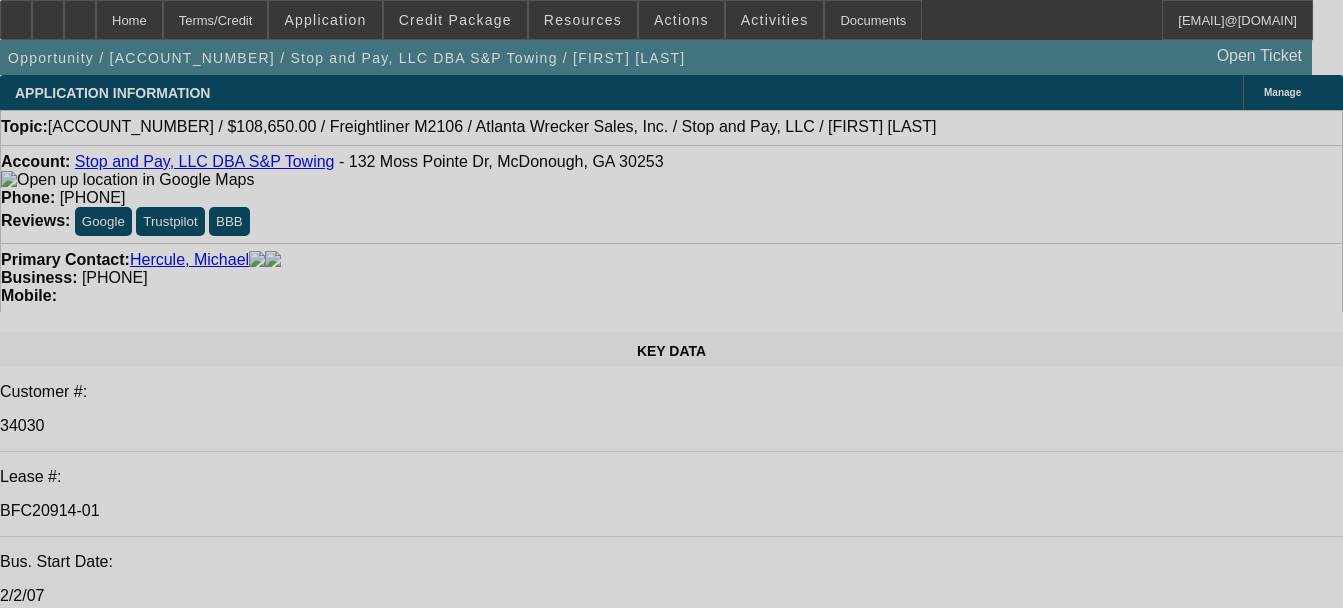 select on "0" 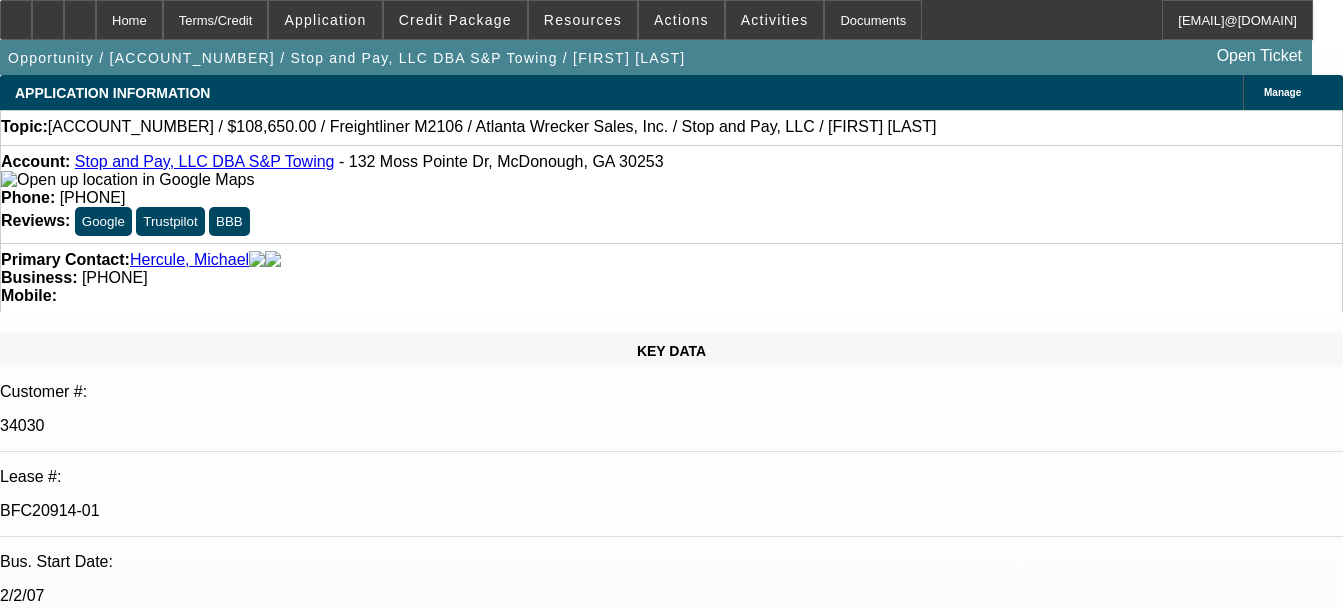 select on "2" 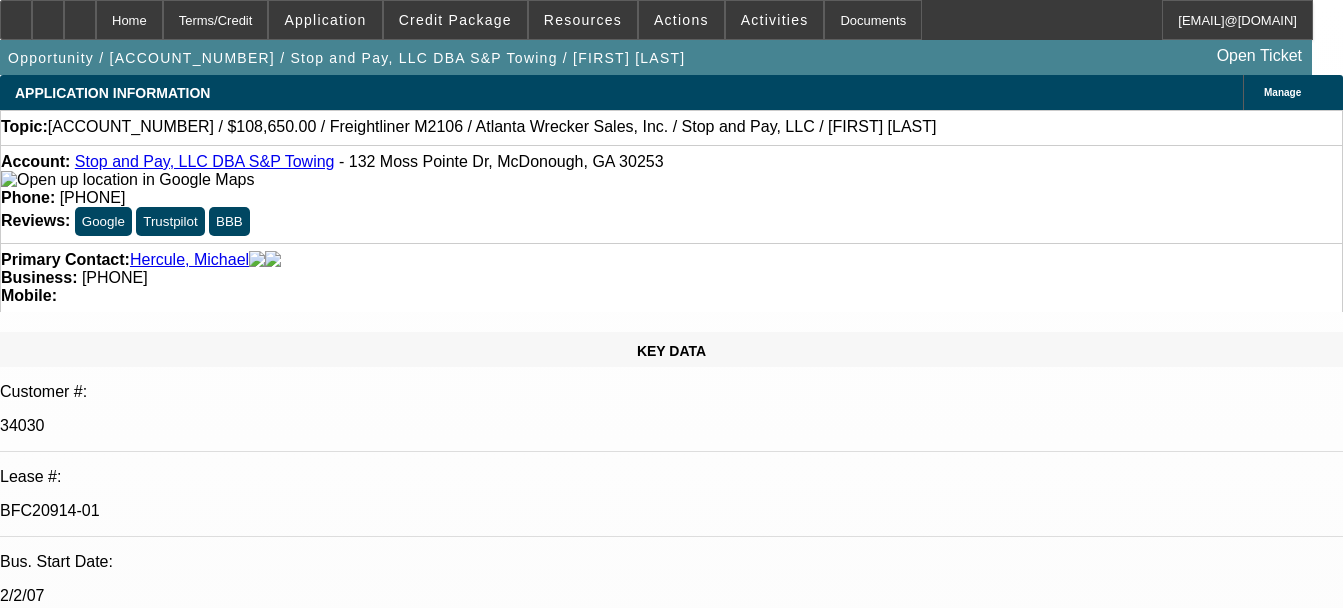 select on "1" 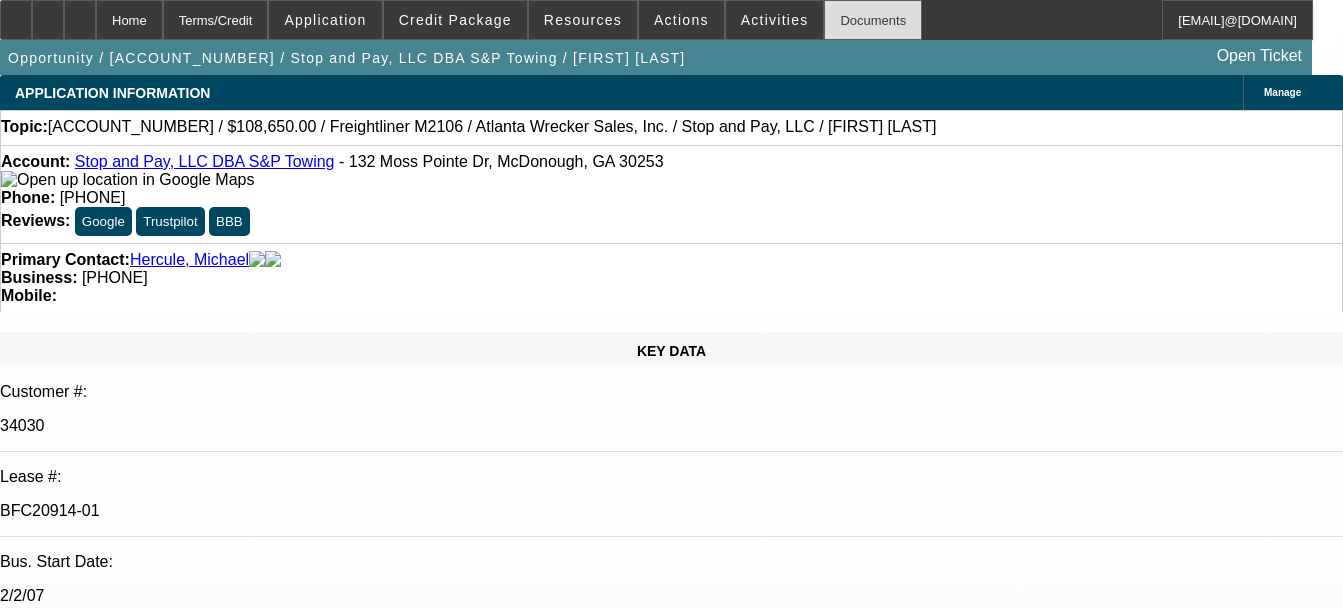 click on "Documents" at bounding box center [873, 20] 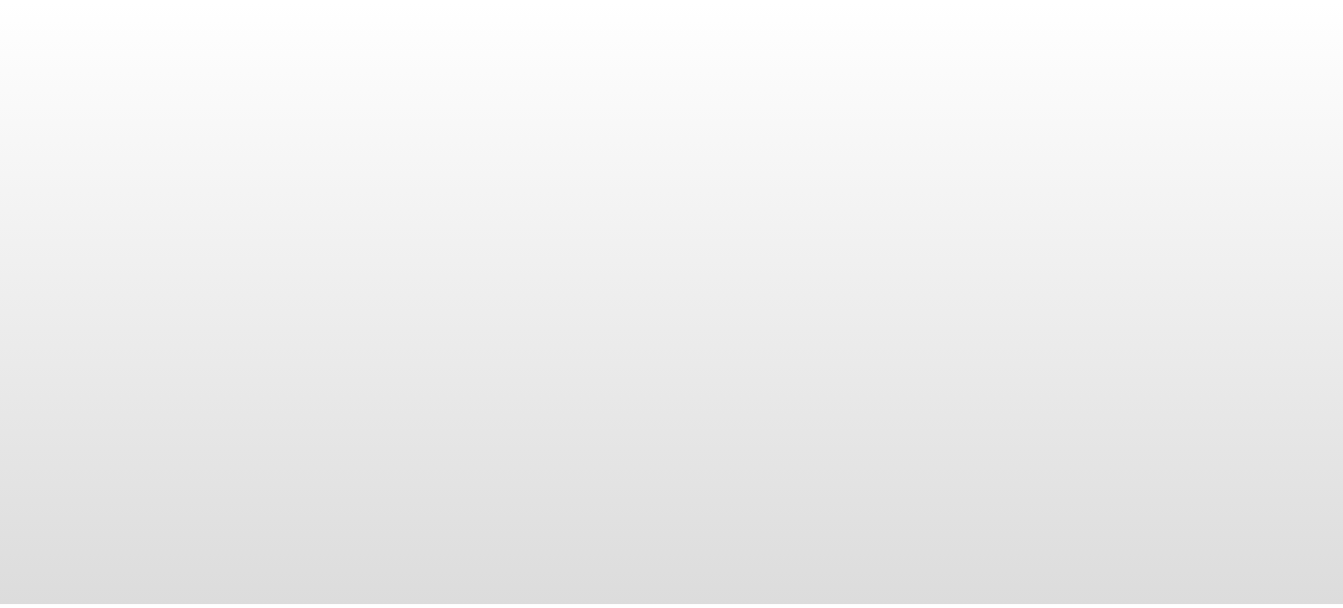 scroll, scrollTop: 0, scrollLeft: 0, axis: both 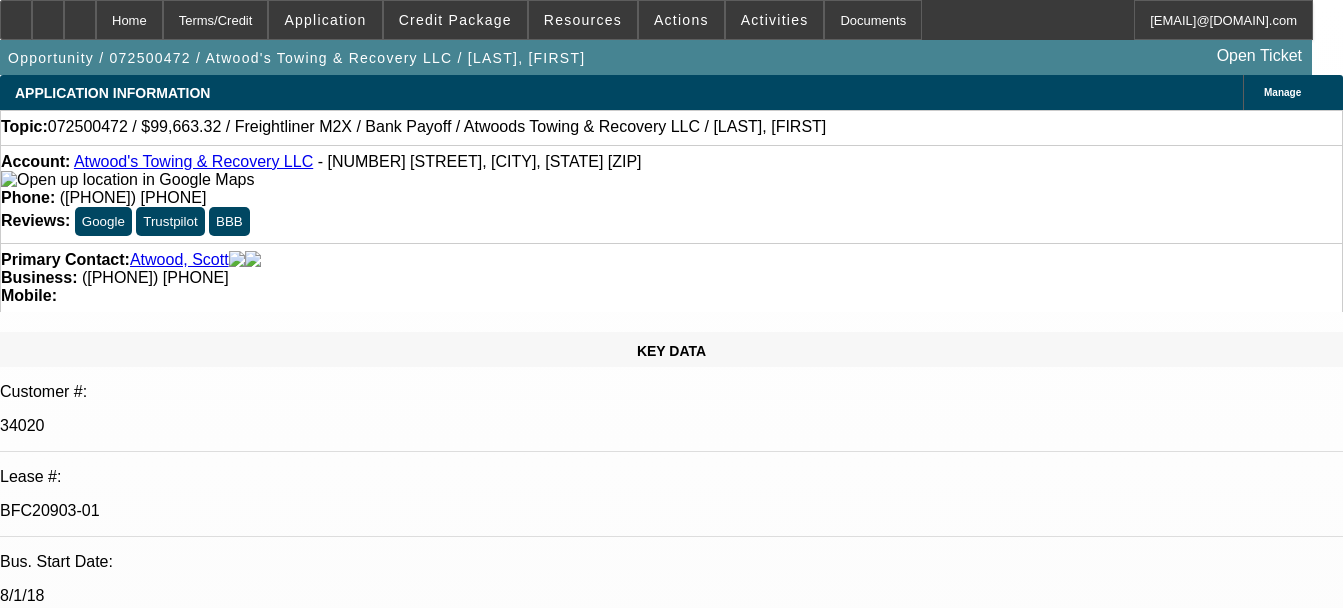 select on "0" 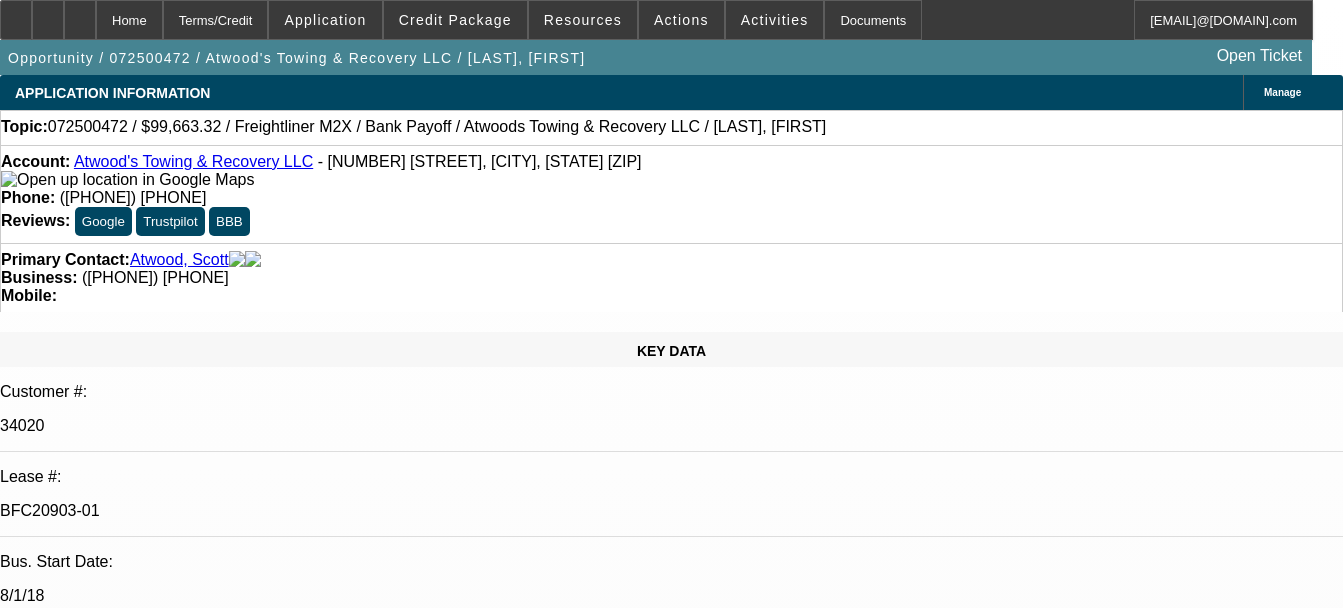 select on "1" 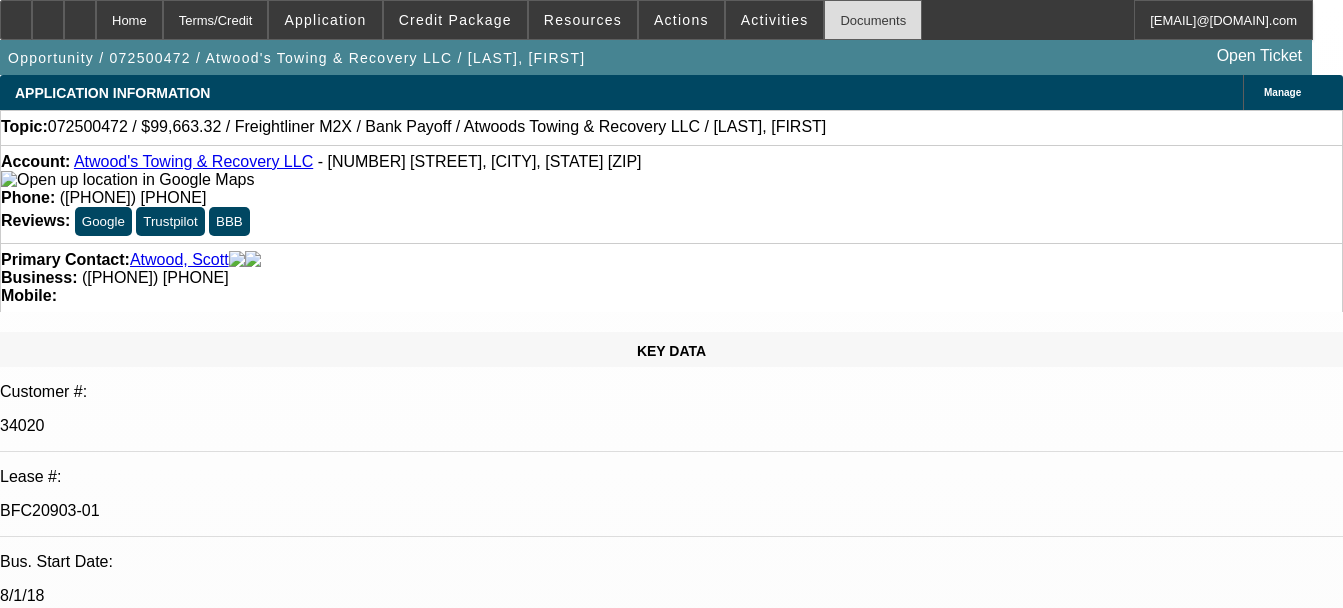 click on "Documents" at bounding box center [873, 20] 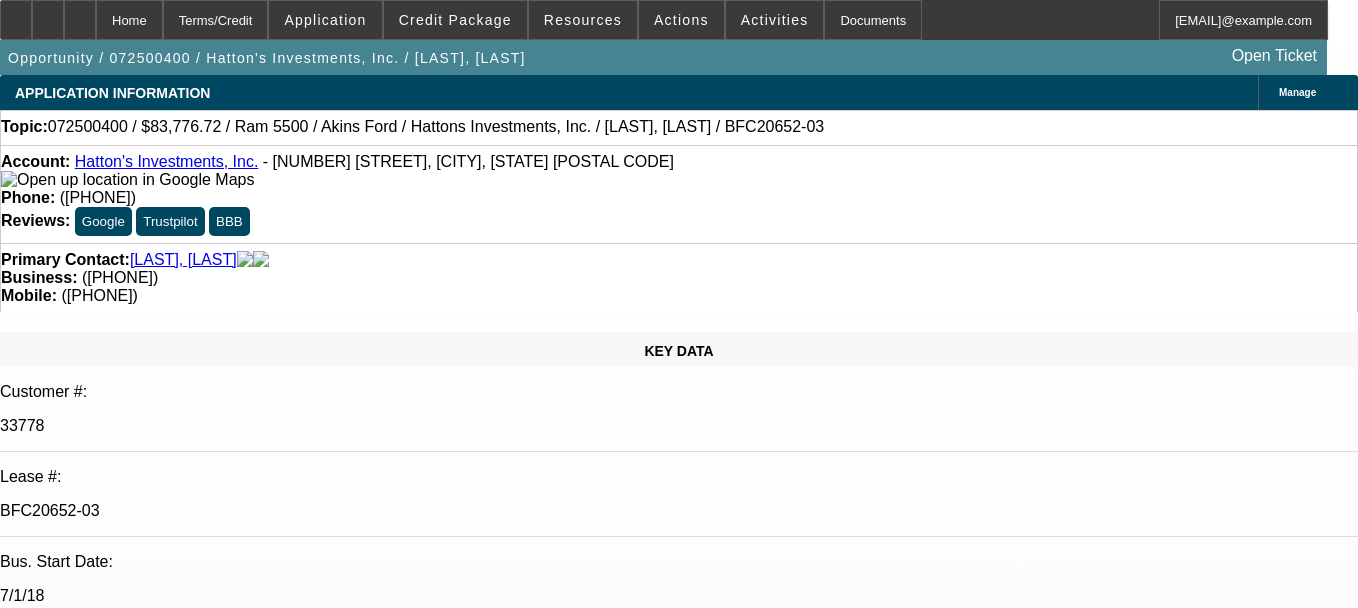 select on "0" 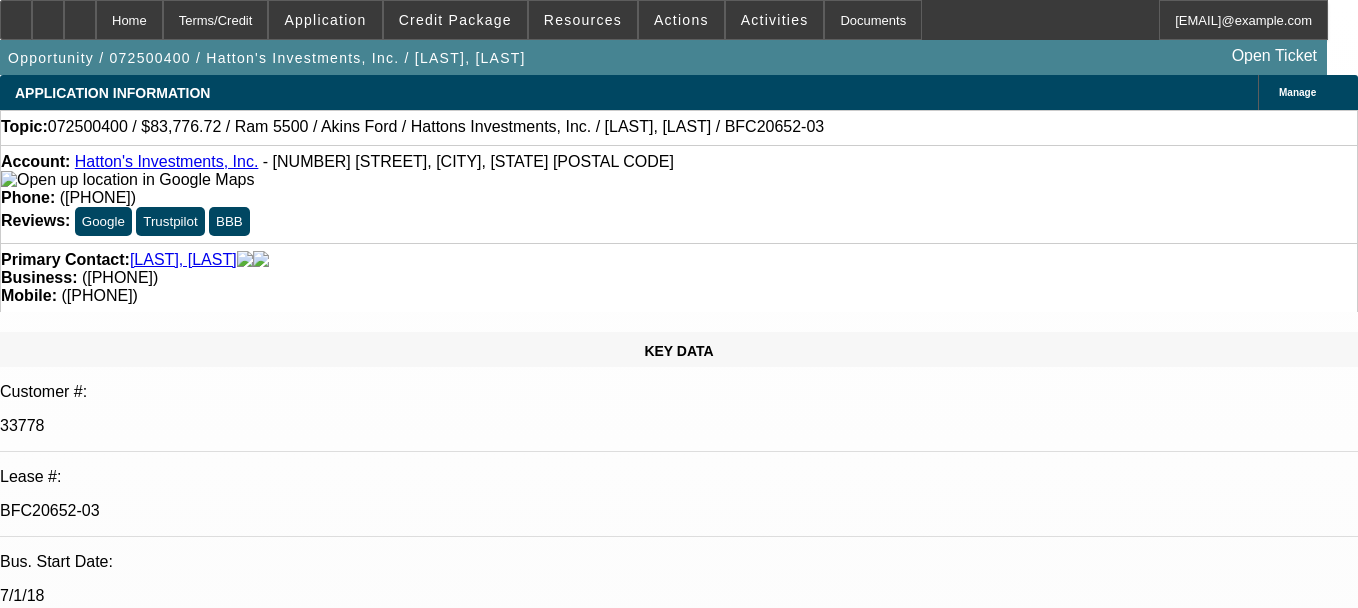 select on "1" 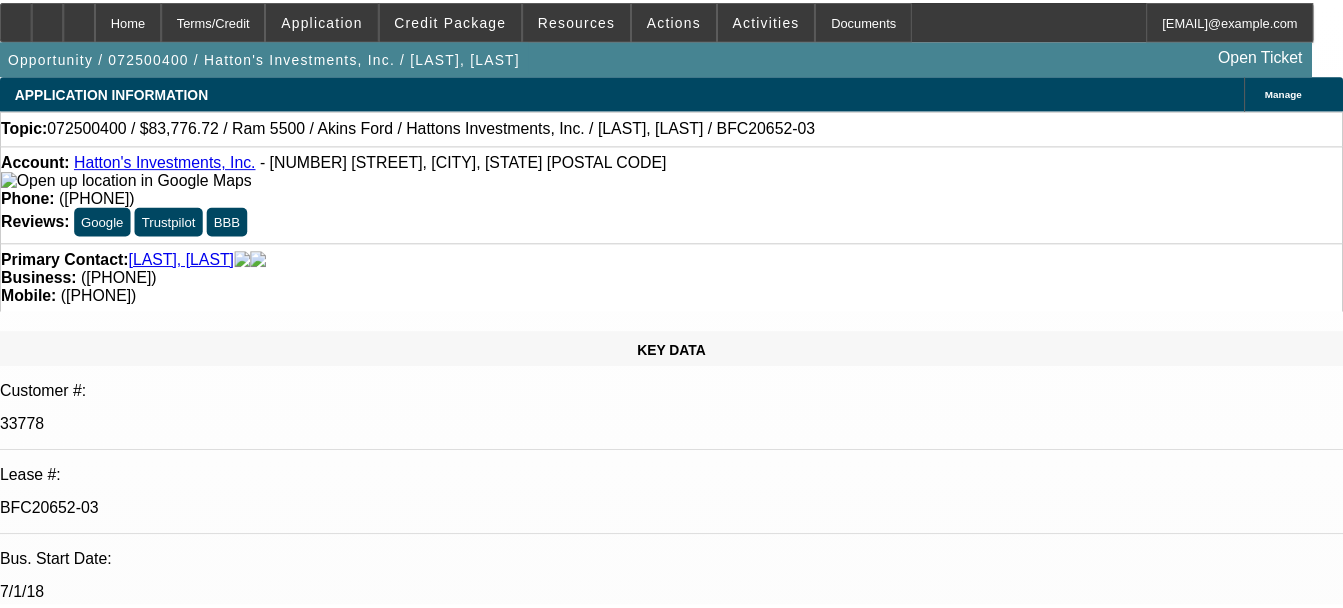 scroll, scrollTop: 0, scrollLeft: 0, axis: both 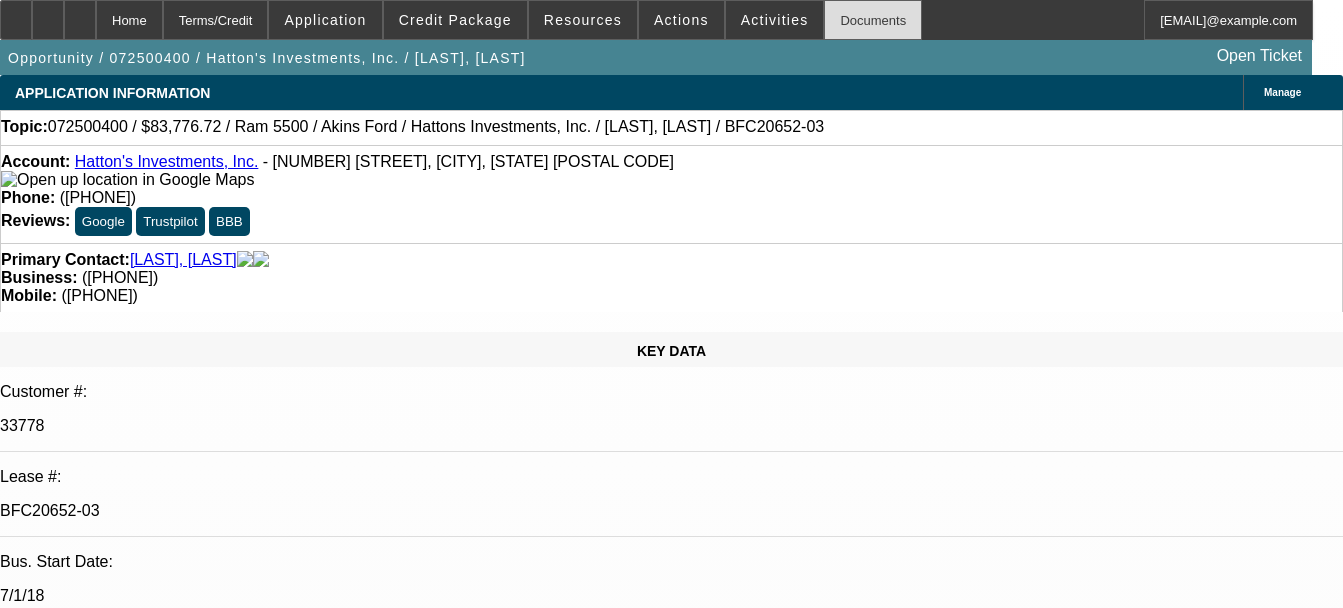 click on "Documents" at bounding box center [873, 20] 